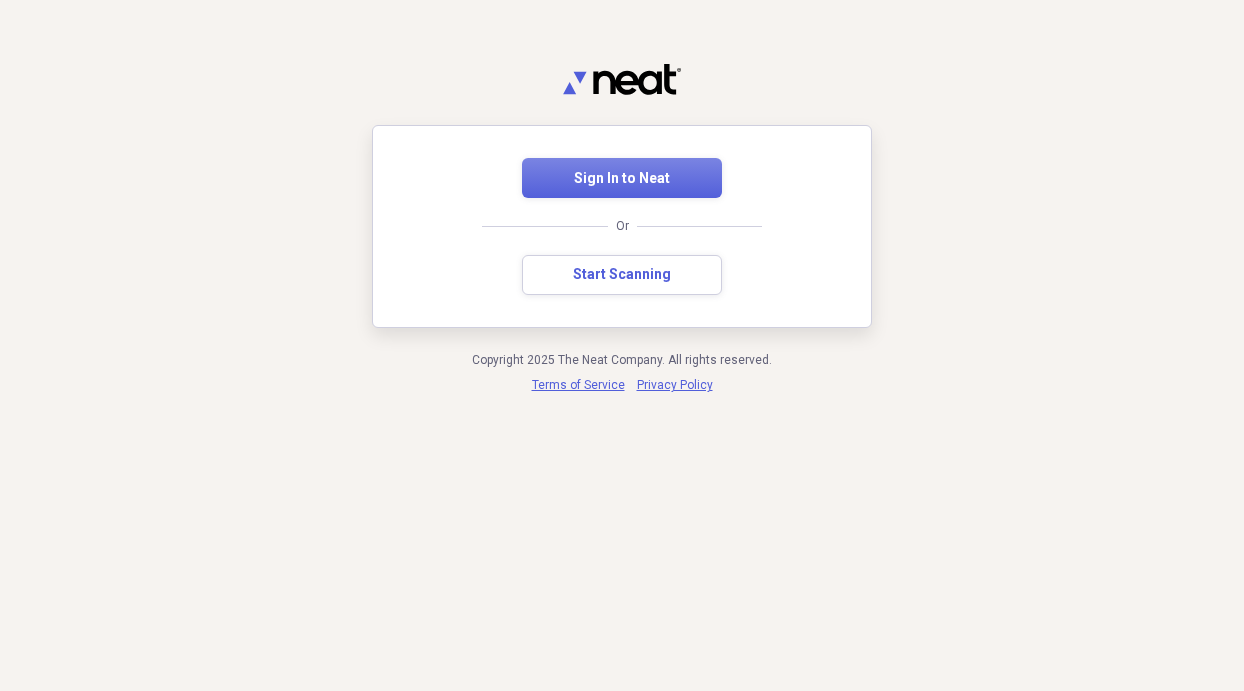 scroll, scrollTop: 0, scrollLeft: 0, axis: both 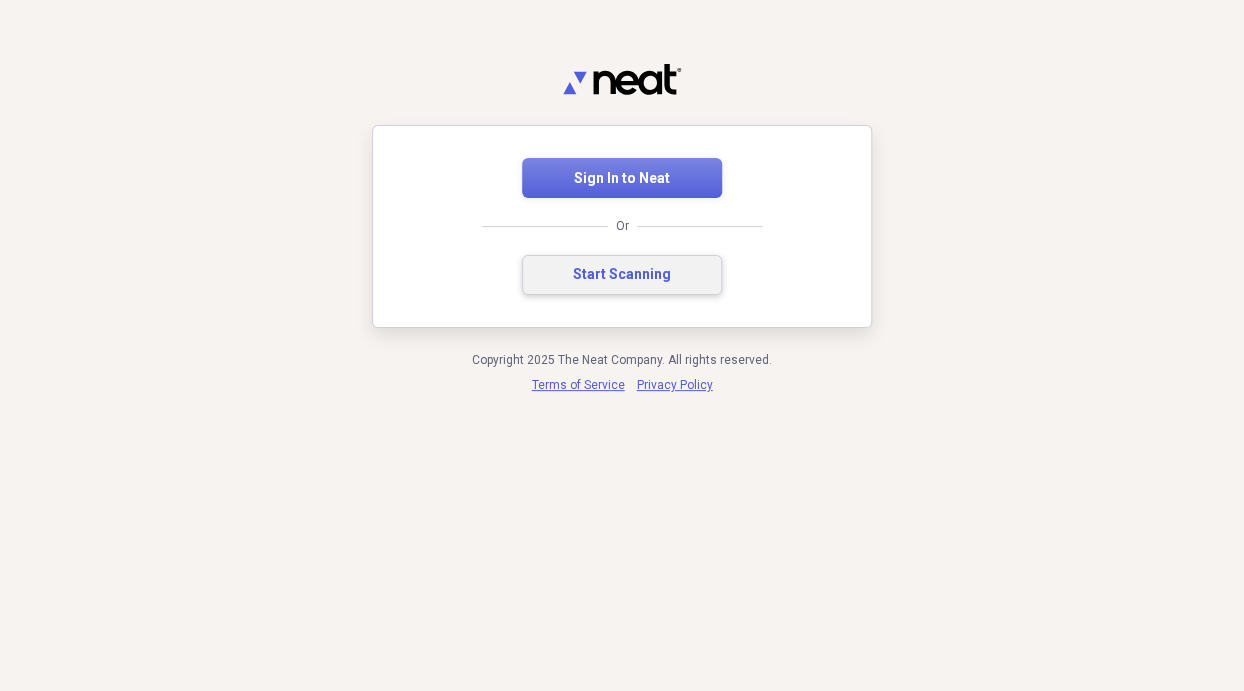 click on "Start Scanning" at bounding box center (622, 275) 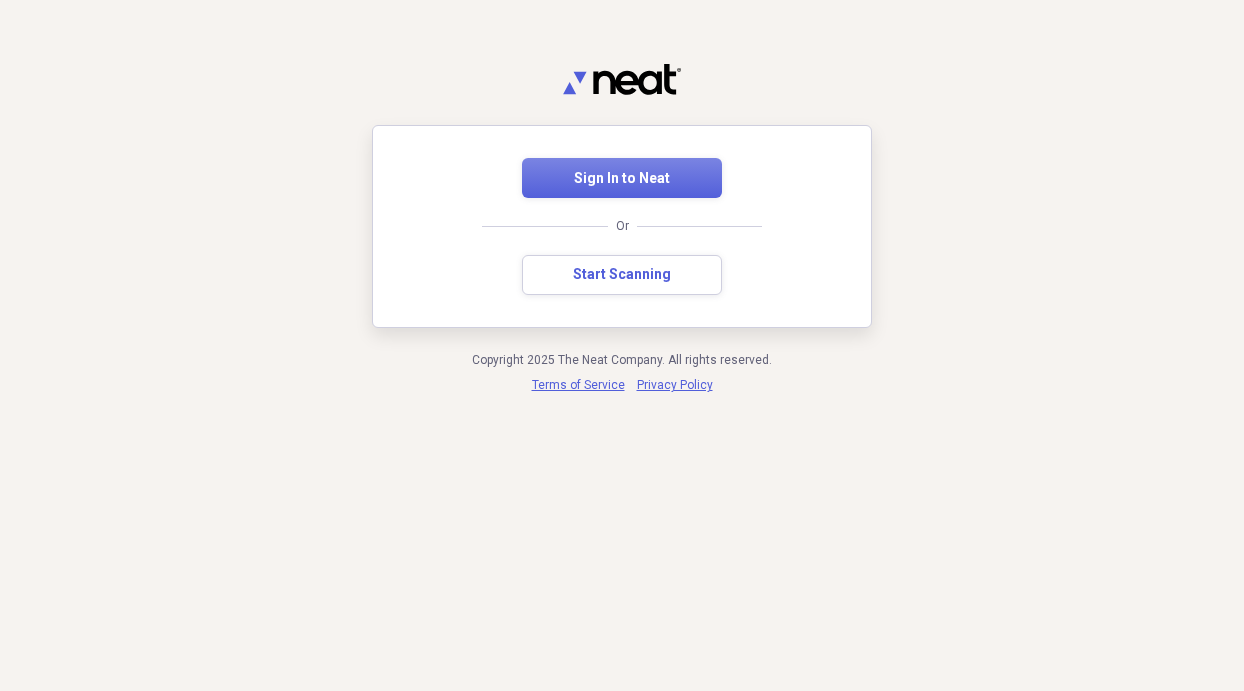 scroll, scrollTop: 0, scrollLeft: 0, axis: both 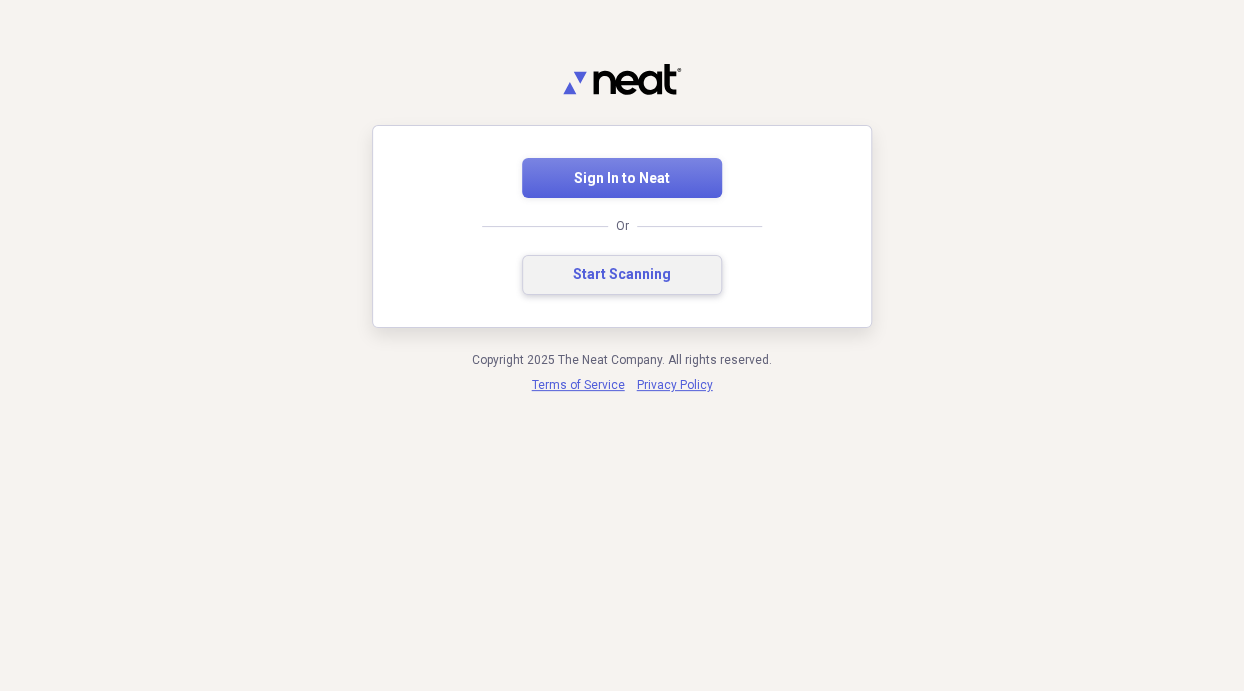 click on "Start Scanning" at bounding box center [622, 275] 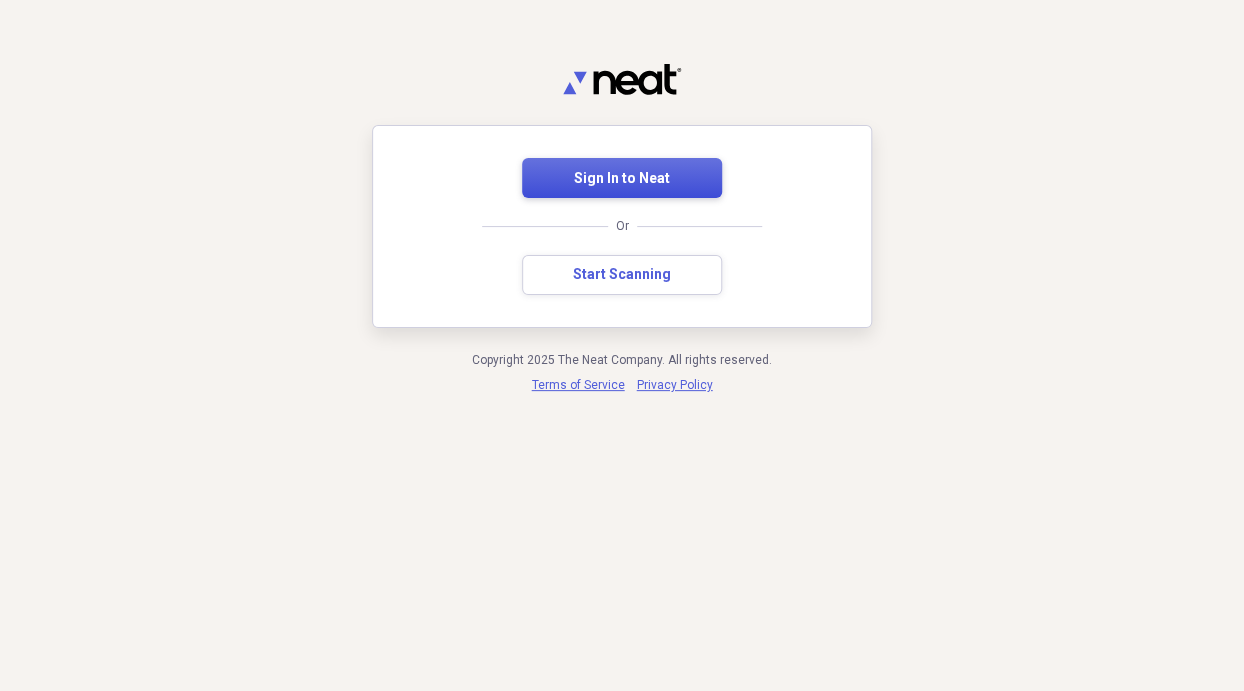 click on "Sign In to Neat" at bounding box center (622, 179) 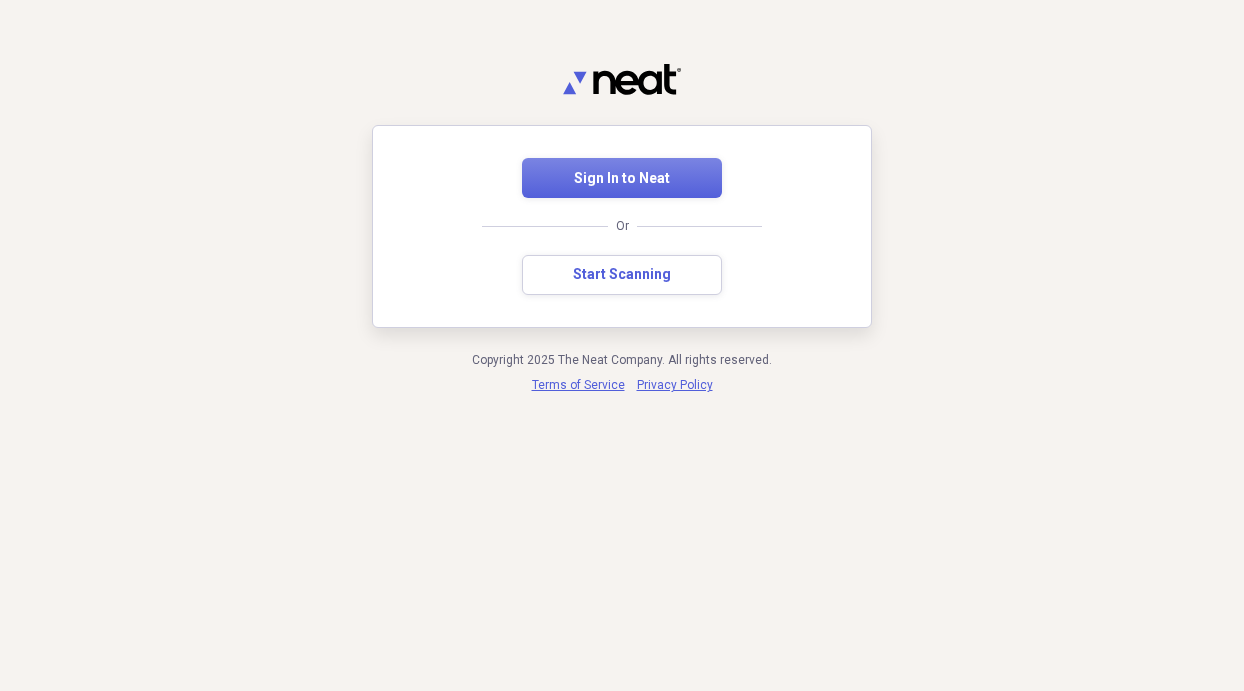 scroll, scrollTop: 0, scrollLeft: 0, axis: both 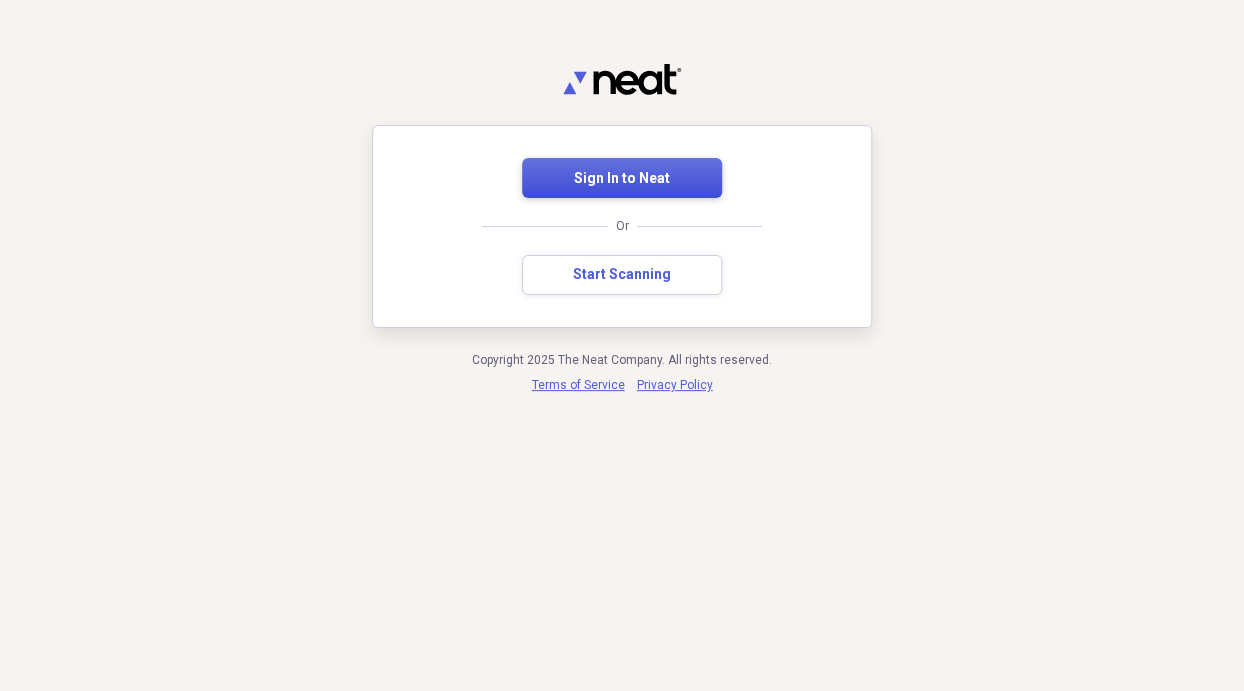 click on "Sign In to Neat" at bounding box center (622, 179) 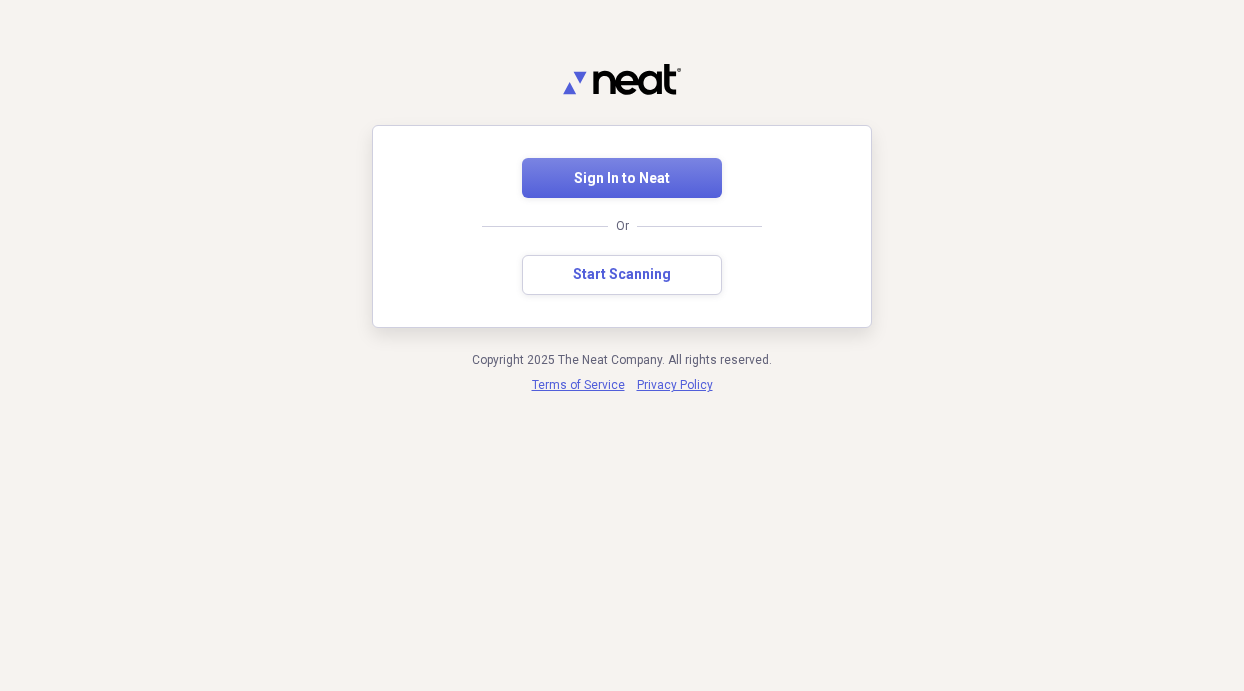 scroll, scrollTop: 0, scrollLeft: 0, axis: both 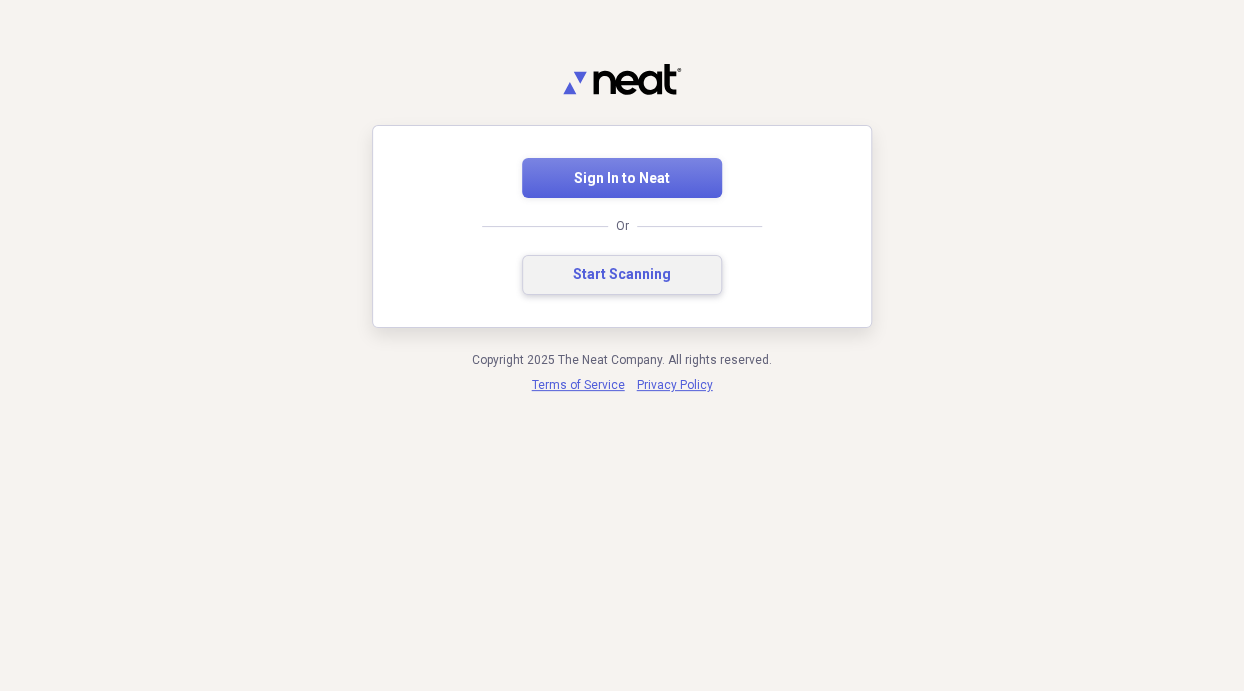 click on "Start Scanning" at bounding box center (622, 275) 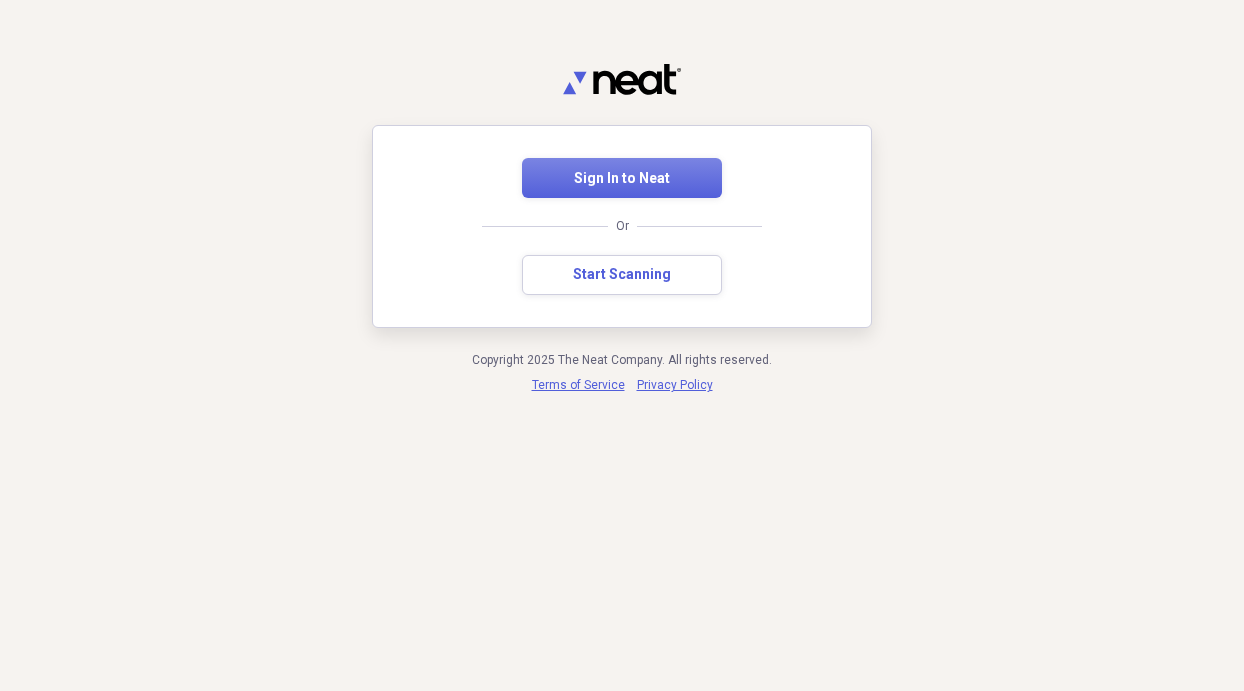scroll, scrollTop: 0, scrollLeft: 0, axis: both 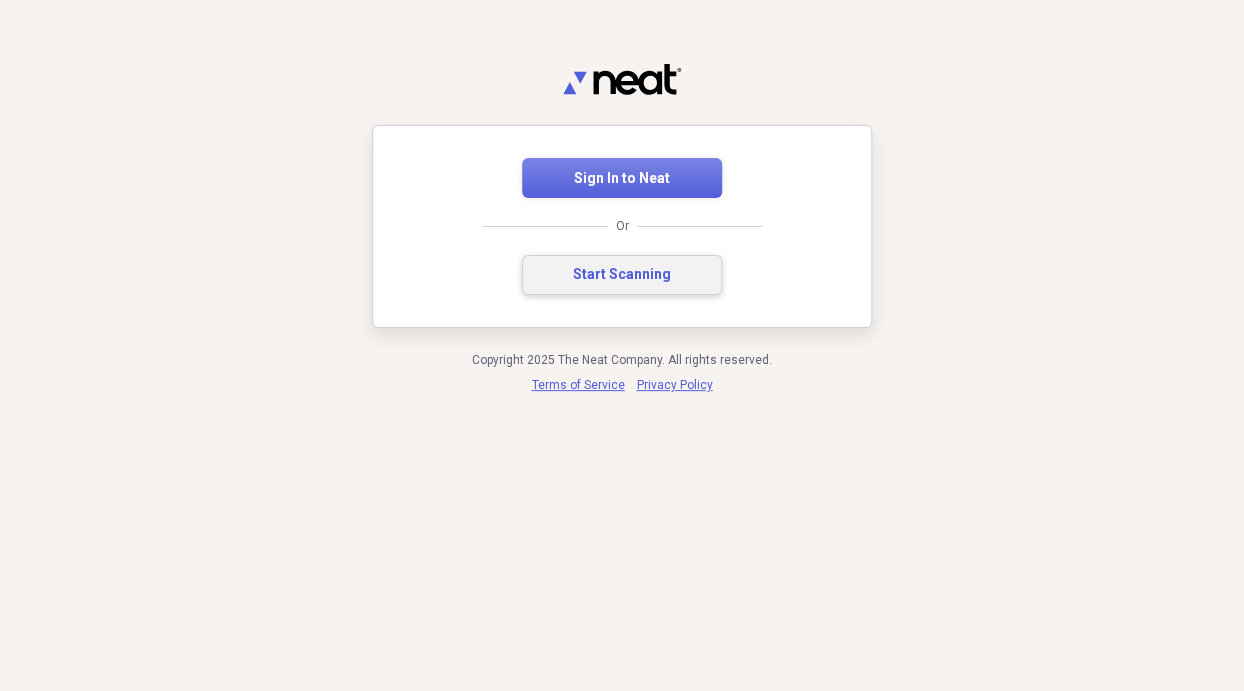 click on "Start Scanning" at bounding box center [622, 275] 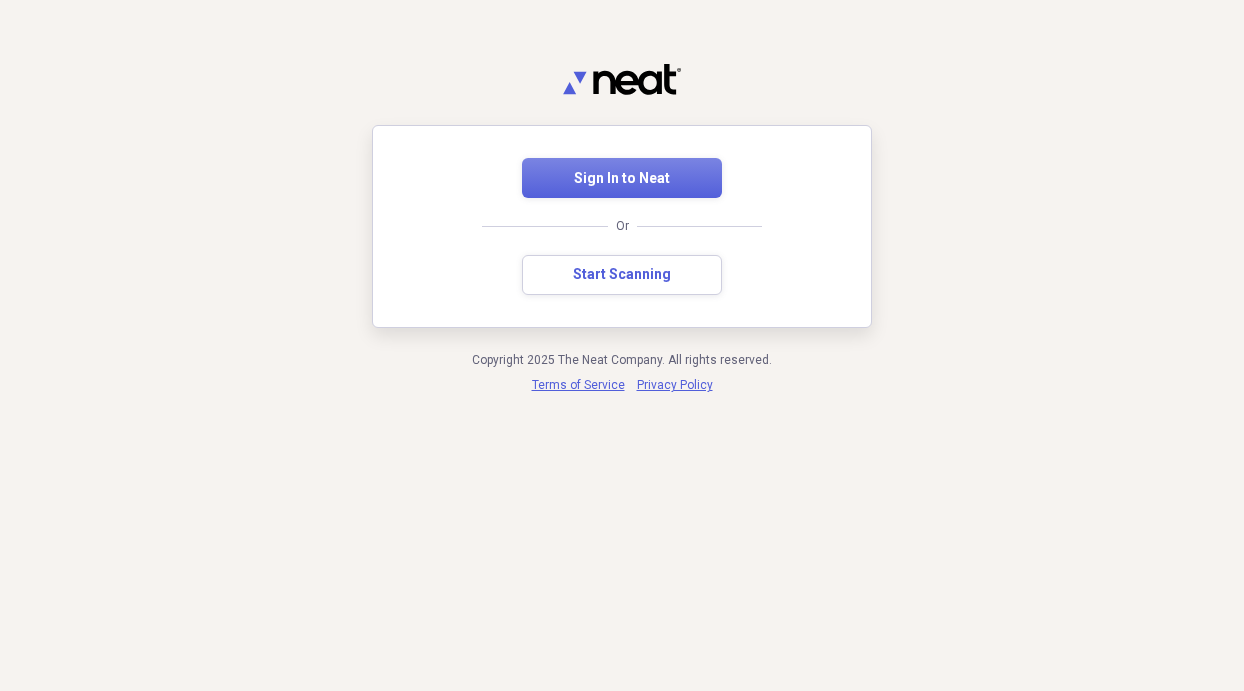 scroll, scrollTop: 0, scrollLeft: 0, axis: both 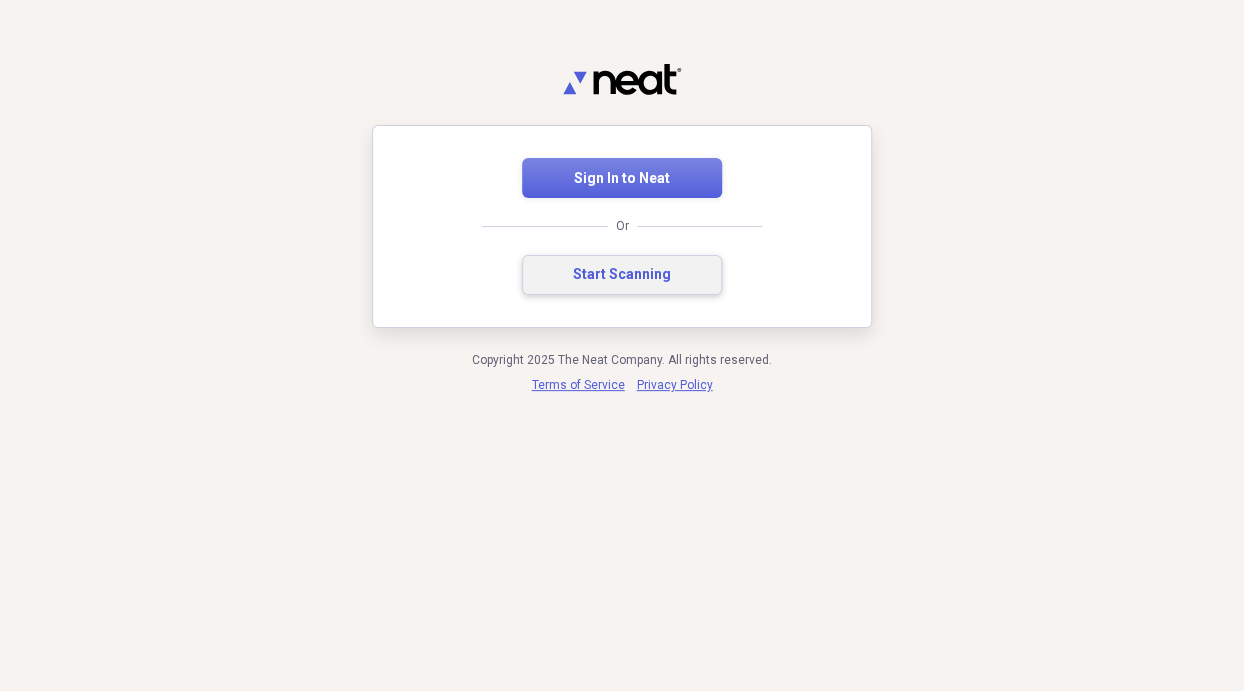 drag, startPoint x: 30, startPoint y: 0, endPoint x: 606, endPoint y: 283, distance: 641.7671 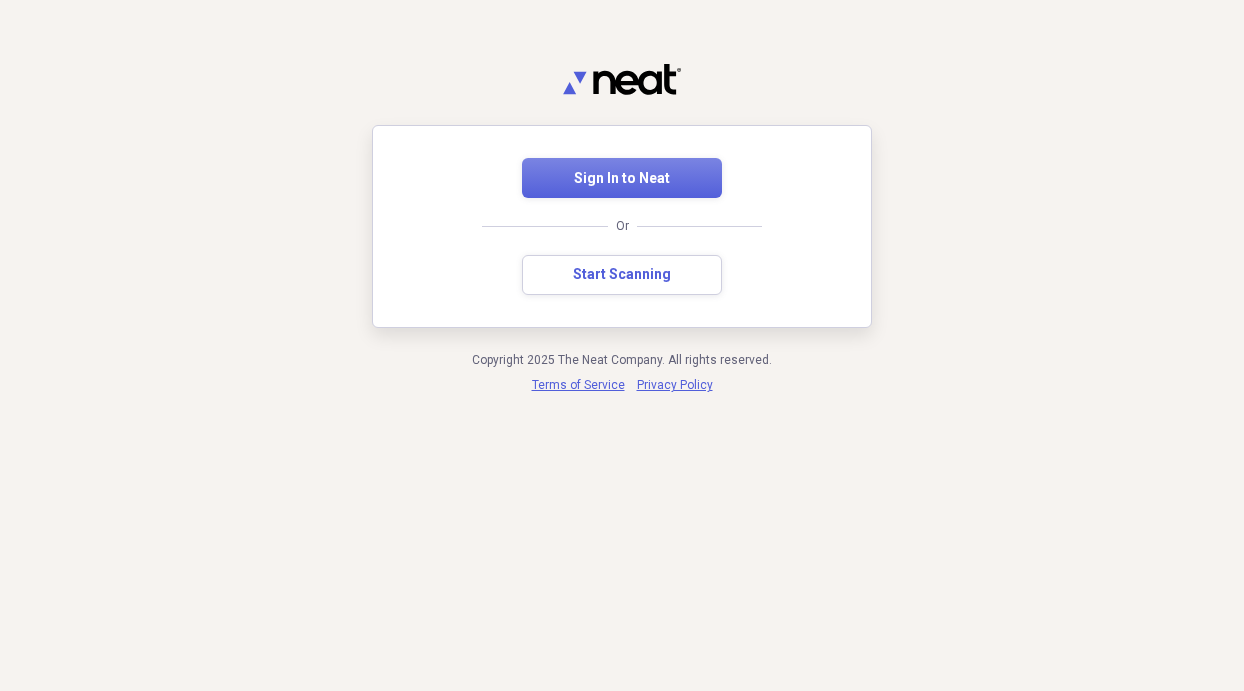 scroll, scrollTop: 0, scrollLeft: 0, axis: both 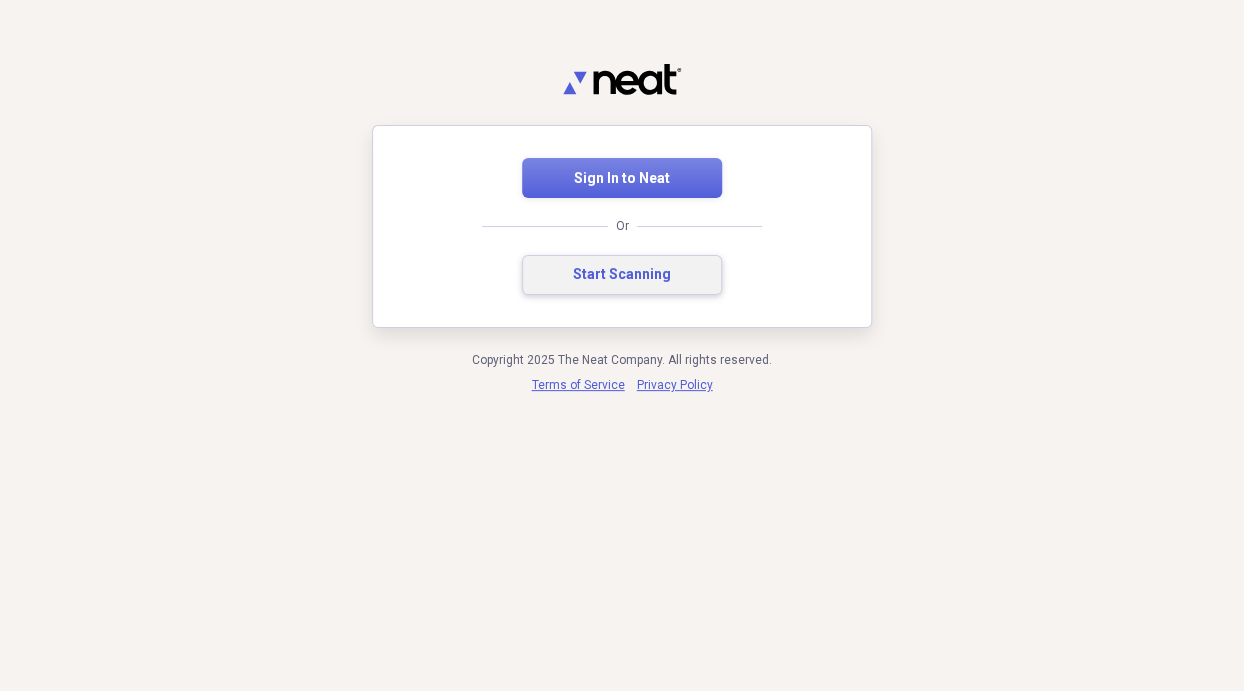 click on "Start Scanning" at bounding box center (622, 275) 